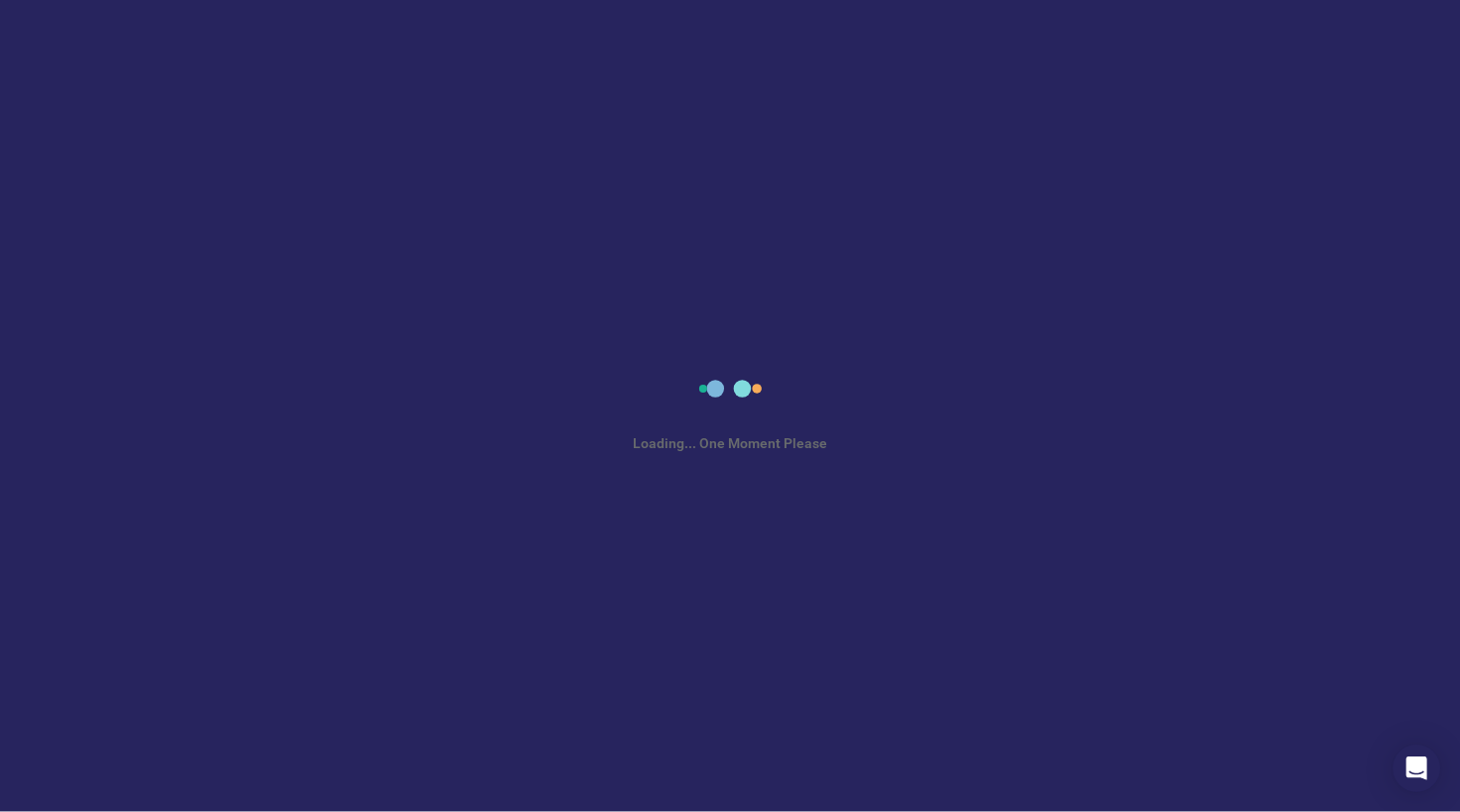scroll, scrollTop: 0, scrollLeft: 0, axis: both 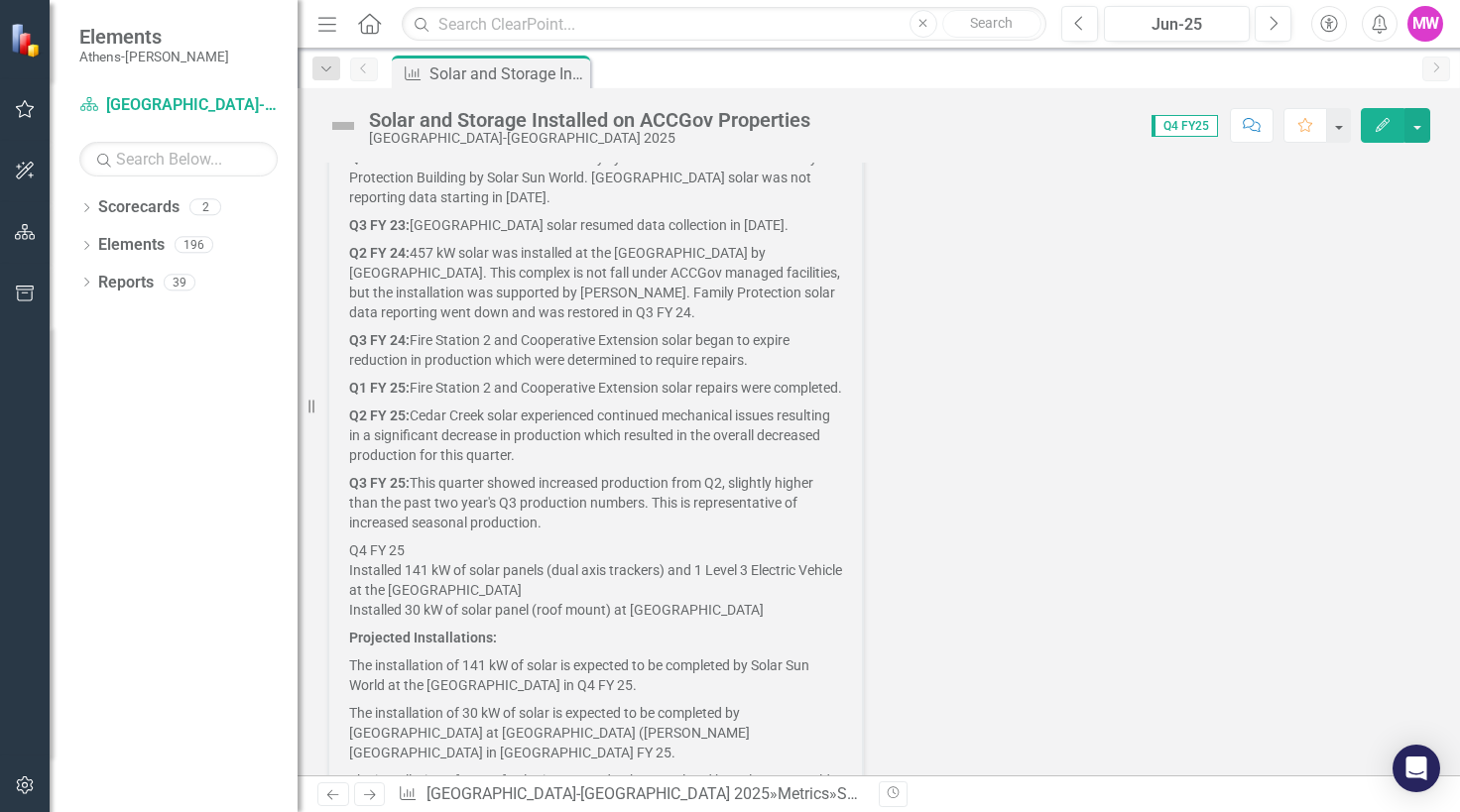 click on "Edit" at bounding box center (1383, 125) 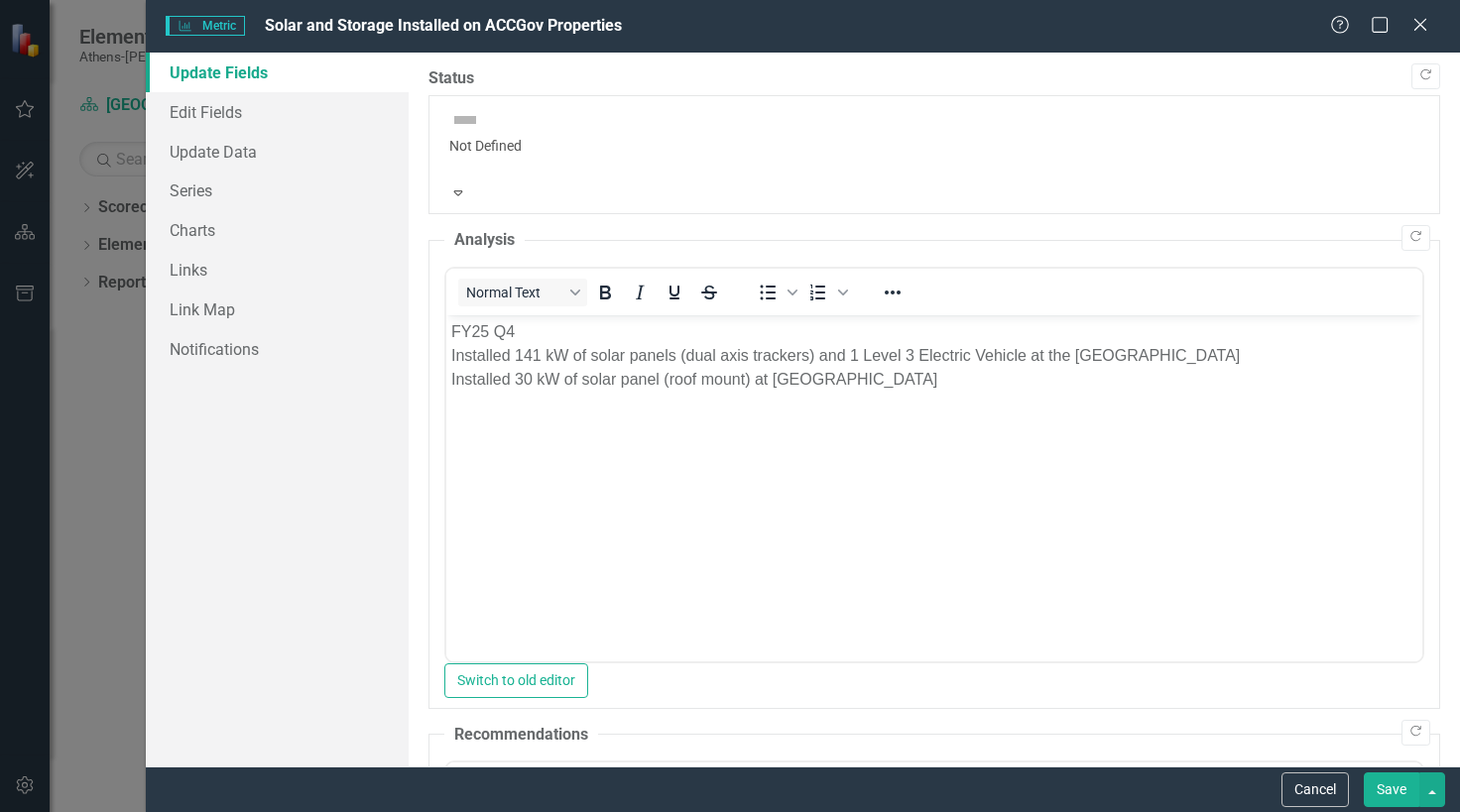 scroll, scrollTop: 0, scrollLeft: 0, axis: both 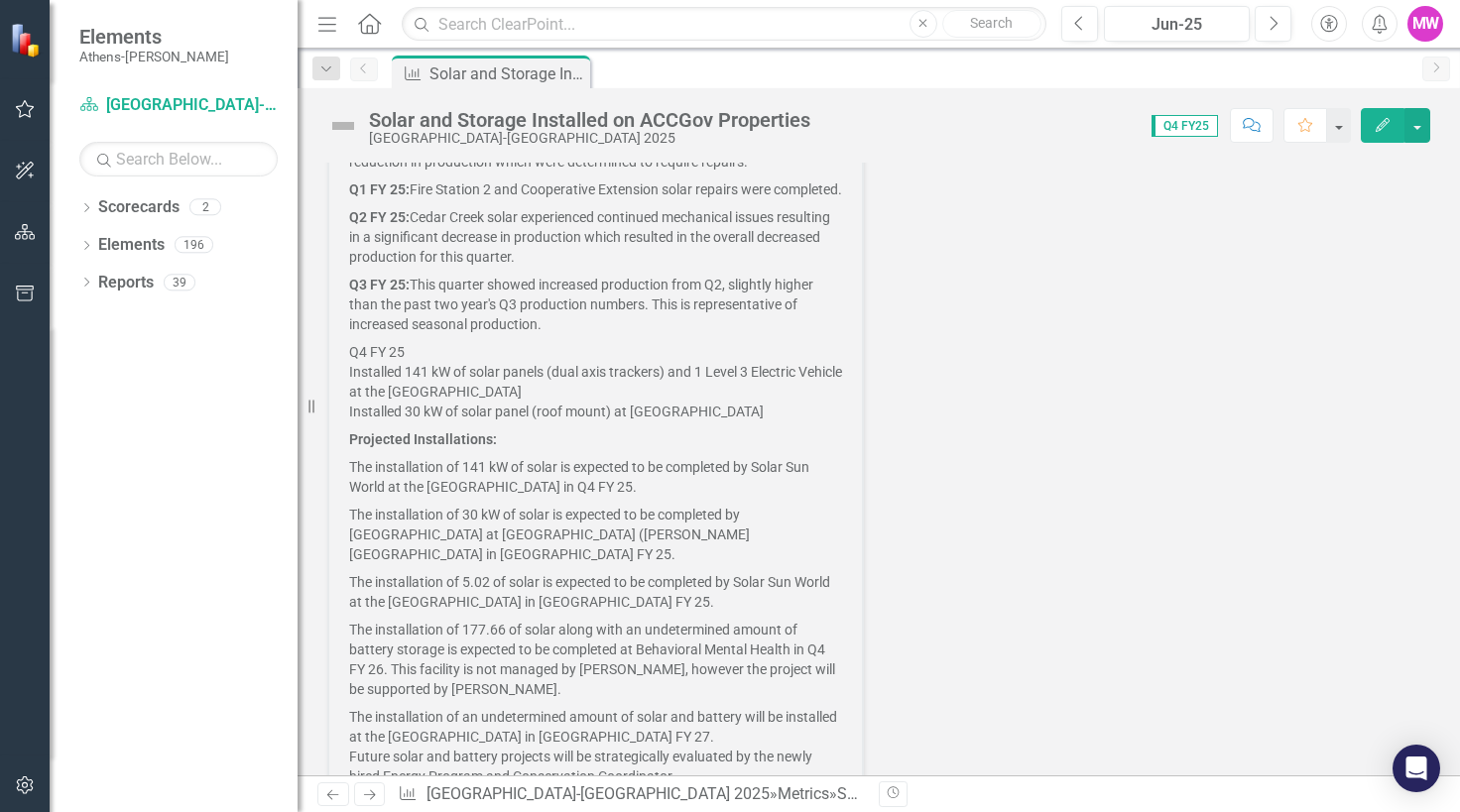 click on "Q4 FY 25 Installed 141 kW of solar panels (dual axis trackers) and 1 Level 3 Electric Vehicle at the [GEOGRAPHIC_DATA] Installed 30 kW of solar panel (roof mount) at [GEOGRAPHIC_DATA]" at bounding box center [595, 382] 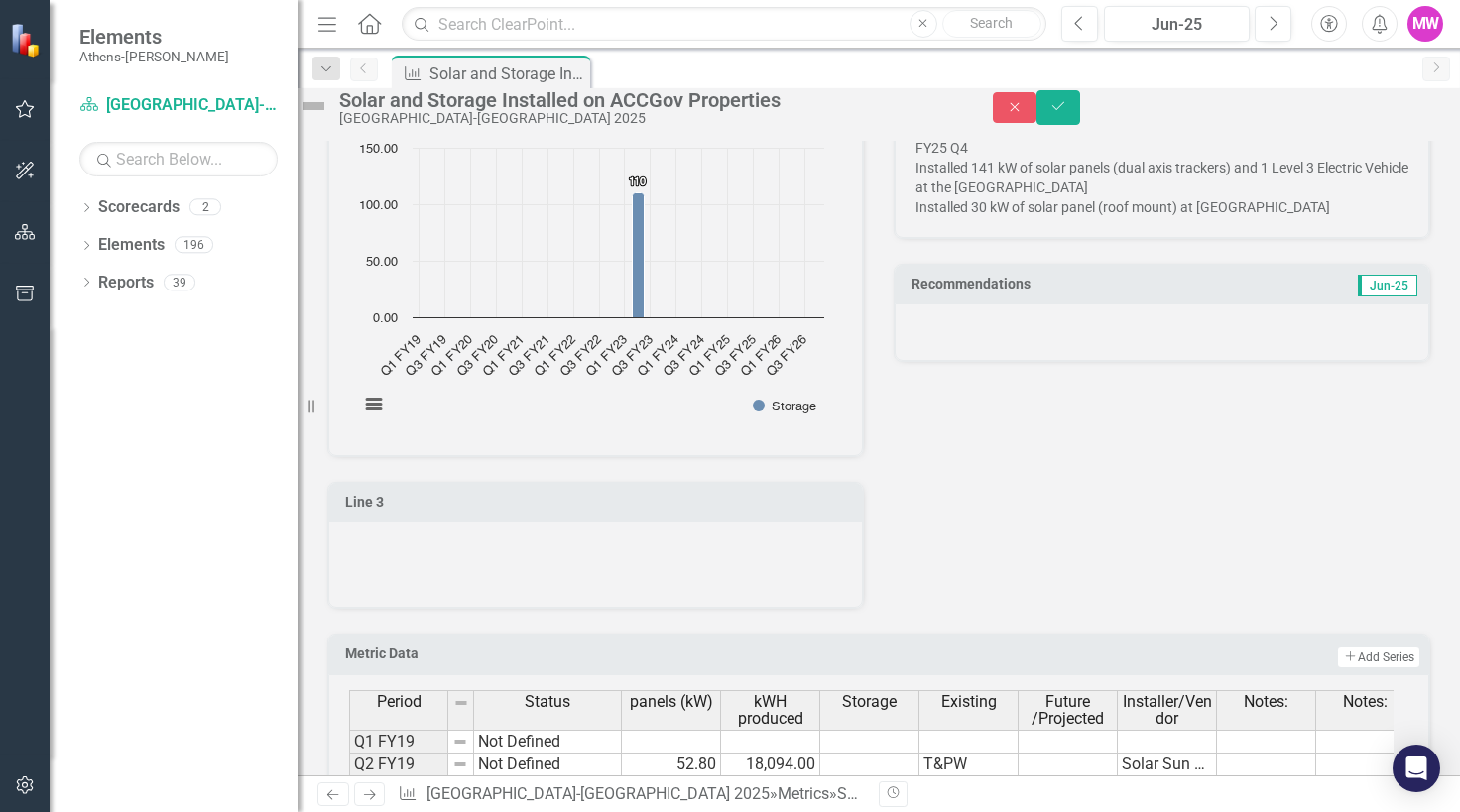 scroll, scrollTop: 1495, scrollLeft: 0, axis: vertical 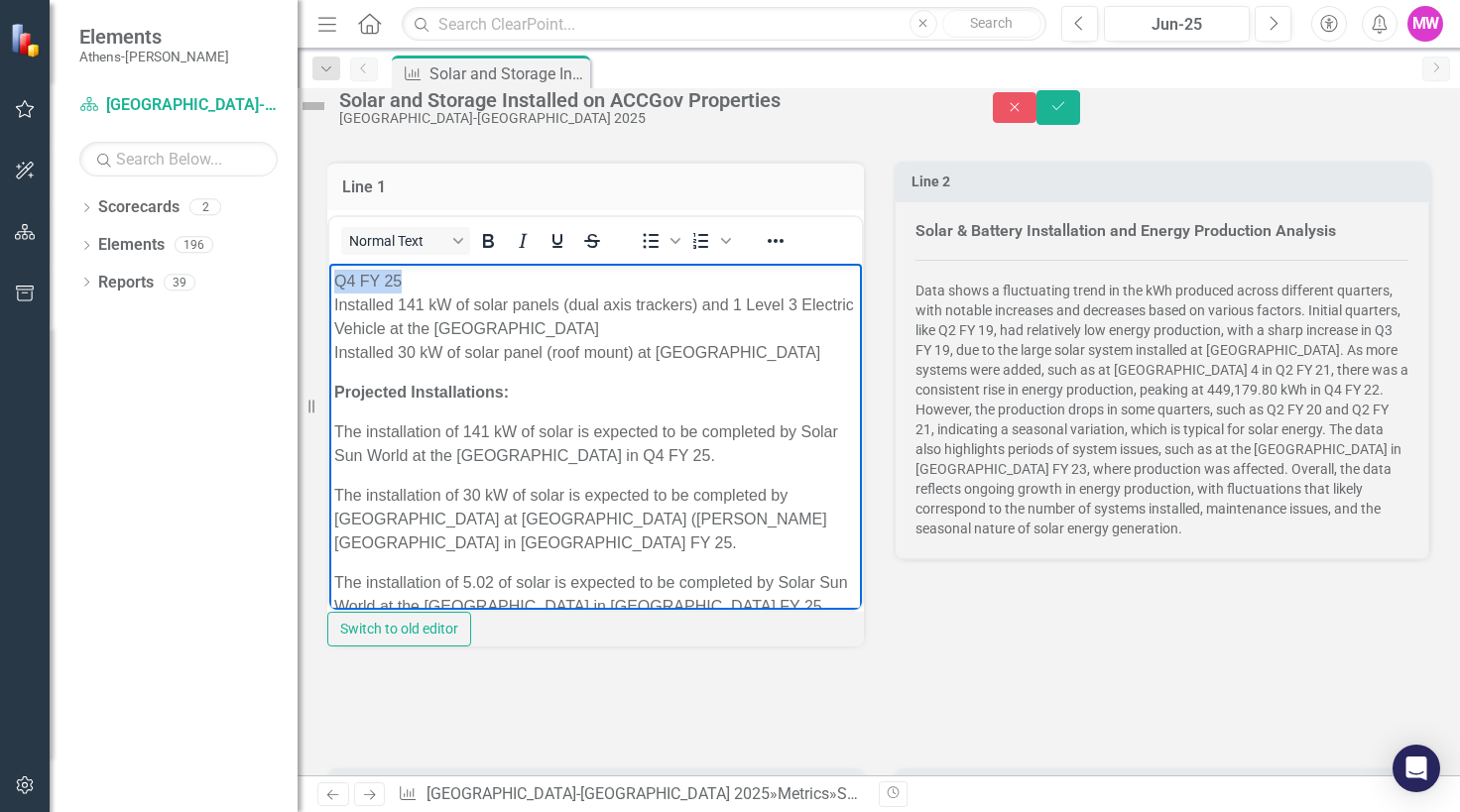drag, startPoint x: 416, startPoint y: 351, endPoint x: 332, endPoint y: 349, distance: 84.0238 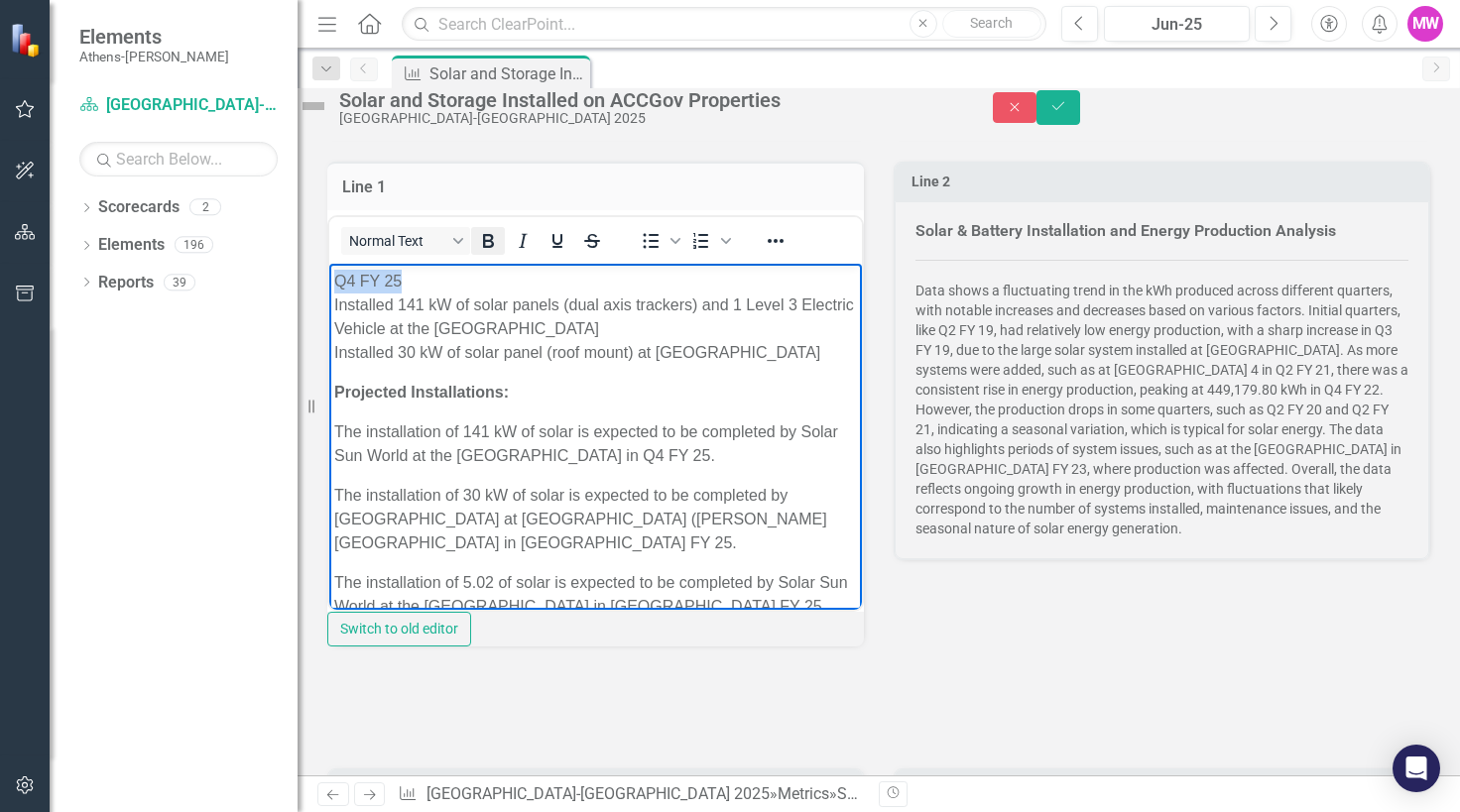click 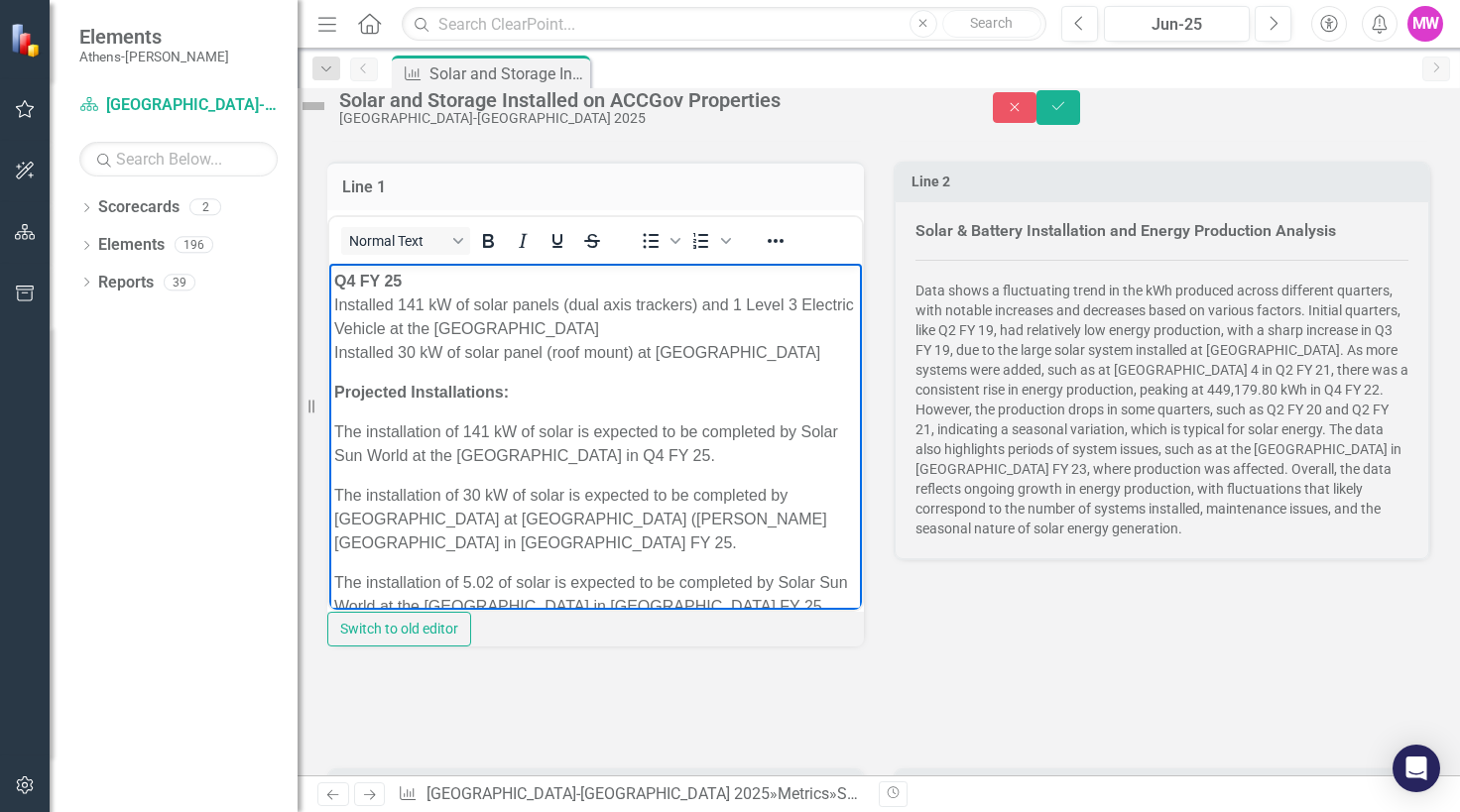 click on "Q4 FY 25 Installed 141 kW of solar panels (dual axis trackers) and 1 Level 3 Electric Vehicle at the [GEOGRAPHIC_DATA] Installed 30 kW of solar panel (roof mount) at [GEOGRAPHIC_DATA]" at bounding box center (595, 316) 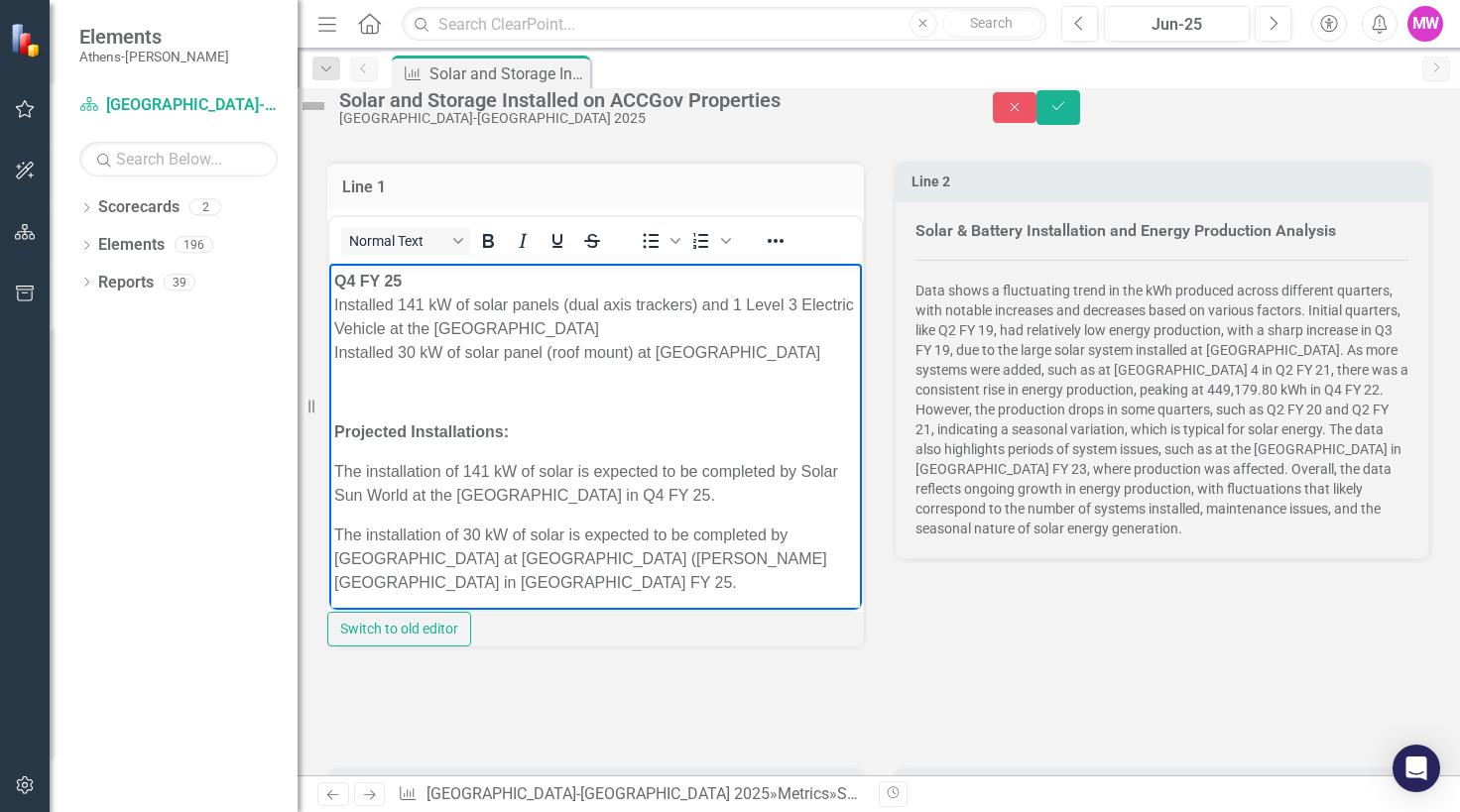 type 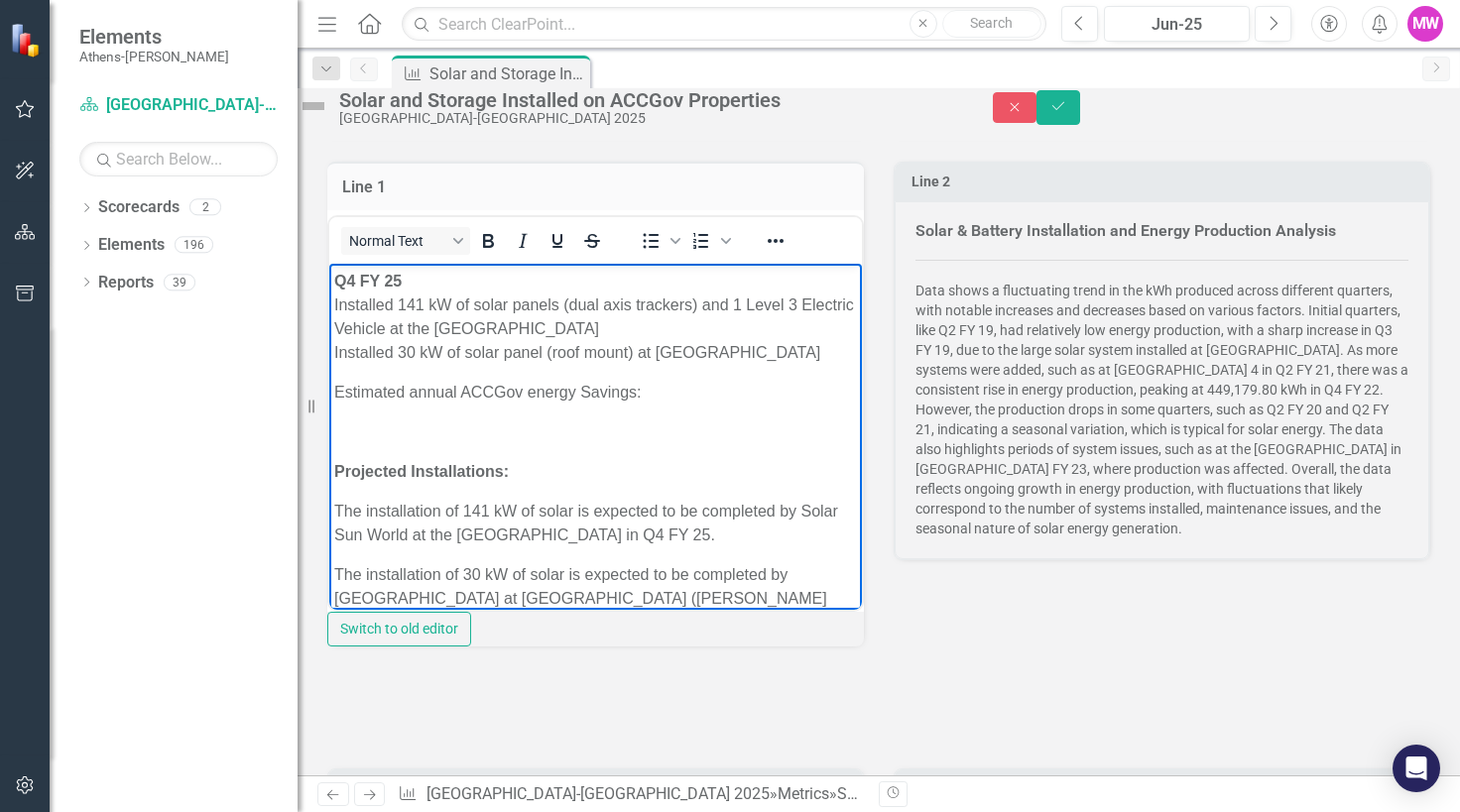 type 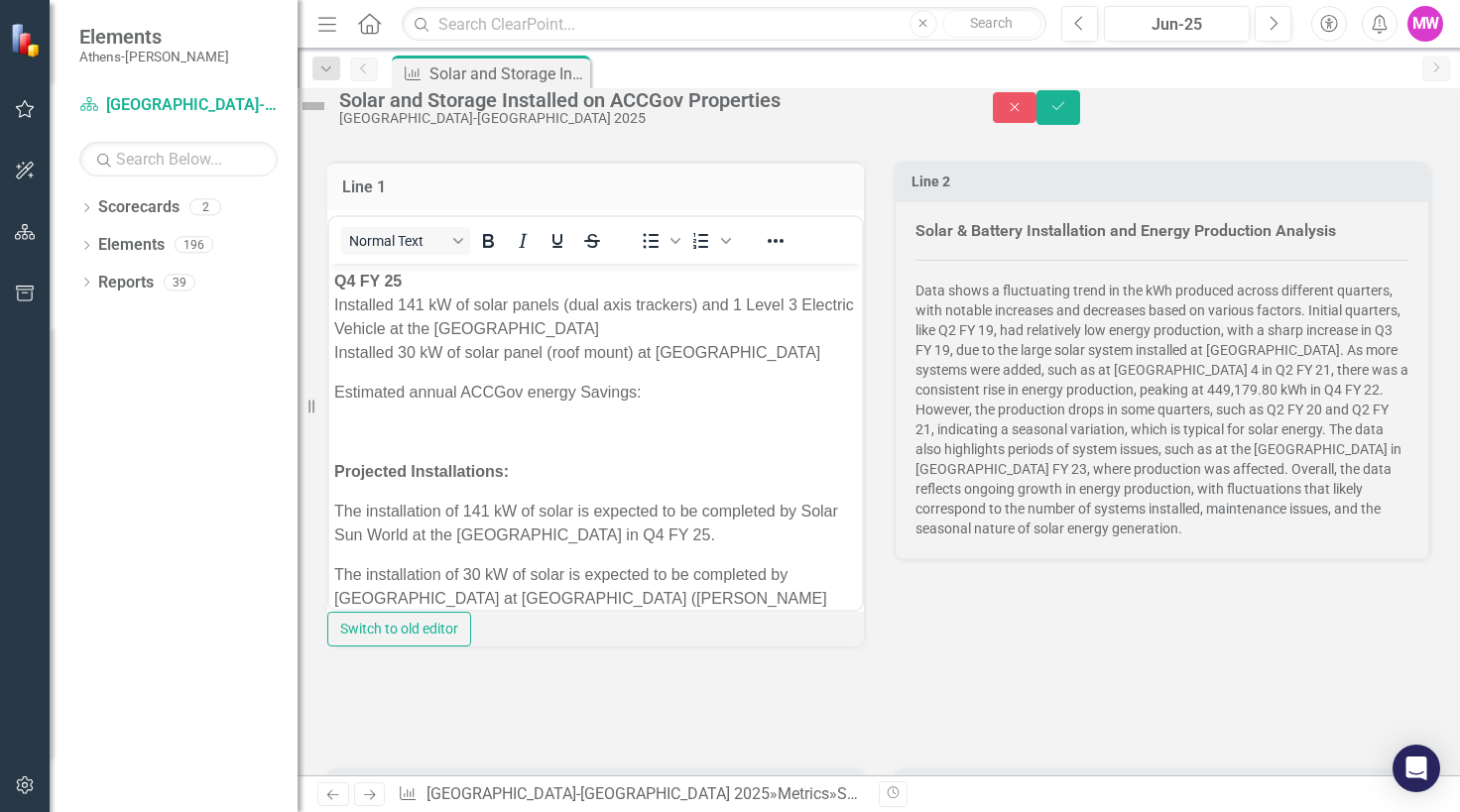 click on "Solar & Battery Installation and Energy Production Analysis Systems Installed:  Q2 FY 19:  52.8 kW solar was installed by Solar Sun World at the Transportation and [GEOGRAPHIC_DATA] and [GEOGRAPHIC_DATA] campus. This system can no longer report energy use as the provider went out of business. Energy production for this facility is estimated based on anticipated degradation. Q3 FY 19:  614.79 kW solar was installed by Radiance Solar through a GA Power Power Purchasing Agreement at [GEOGRAPHIC_DATA]; this facility has had major technical issues which has resulting in decreasing production since installation. Q2 FY 20:  43.2 kW solar was installed by Creative Solar at Rocksprings ([PERSON_NAME]) Park Q3 FY 20:  17.9 kW solar was installed at the Cooperative Extension building and 31.1 was installed at [GEOGRAPHIC_DATA], both installed by Alternative Energy Southeast Q2 FY 21:  60 kW solar was installed at [GEOGRAPHIC_DATA] 4 by Solar Sun World Q2 FY 23: Q3 FY 23:  Q2 FY 24:  Q3 FY 24:  Q1 FY 25:" at bounding box center (595, 370) 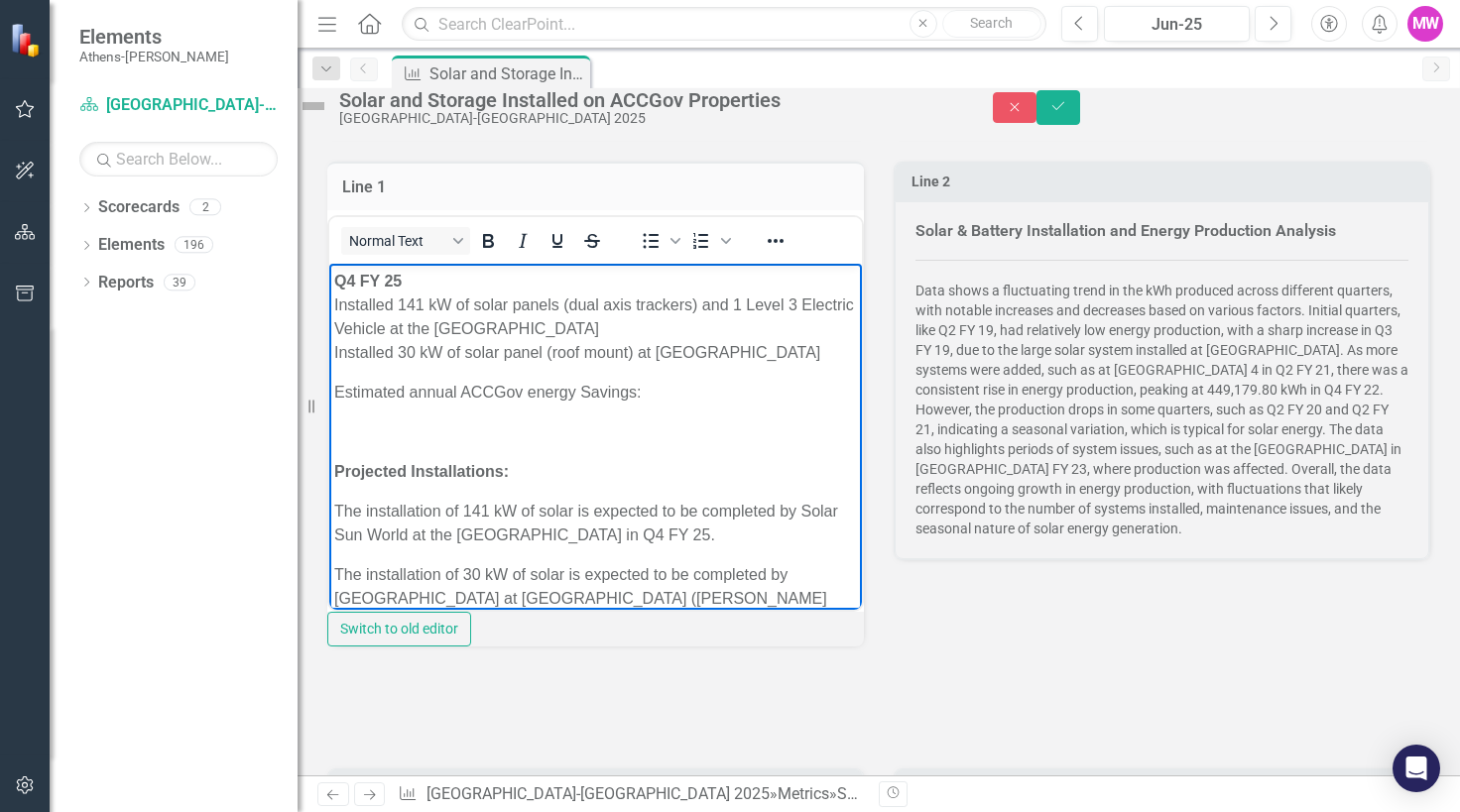 click on "Solar & Battery Installation and Energy Production Analysis Systems Installed:  Q2 FY 19:  52.8 kW solar was installed by Solar Sun World at the Transportation and [GEOGRAPHIC_DATA] and [GEOGRAPHIC_DATA] campus. This system can no longer report energy use as the provider went out of business. Energy production for this facility is estimated based on anticipated degradation. Q3 FY 19:  614.79 kW solar was installed by Radiance Solar through a GA Power Power Purchasing Agreement at [GEOGRAPHIC_DATA]; this facility has had major technical issues which has resulting in decreasing production since installation. Q2 FY 20:  43.2 kW solar was installed by Creative Solar at Rocksprings ([PERSON_NAME]) Park Q3 FY 20:  17.9 kW solar was installed at the Cooperative Extension building and 31.1 was installed at [GEOGRAPHIC_DATA], both installed by Alternative Energy Southeast Q2 FY 21:  60 kW solar was installed at [GEOGRAPHIC_DATA] 4 by Solar Sun World Q2 FY 23: Q3 FY 23:  Q2 FY 24:  Q3 FY 24:  Q1 FY 25:" at bounding box center [595, 370] 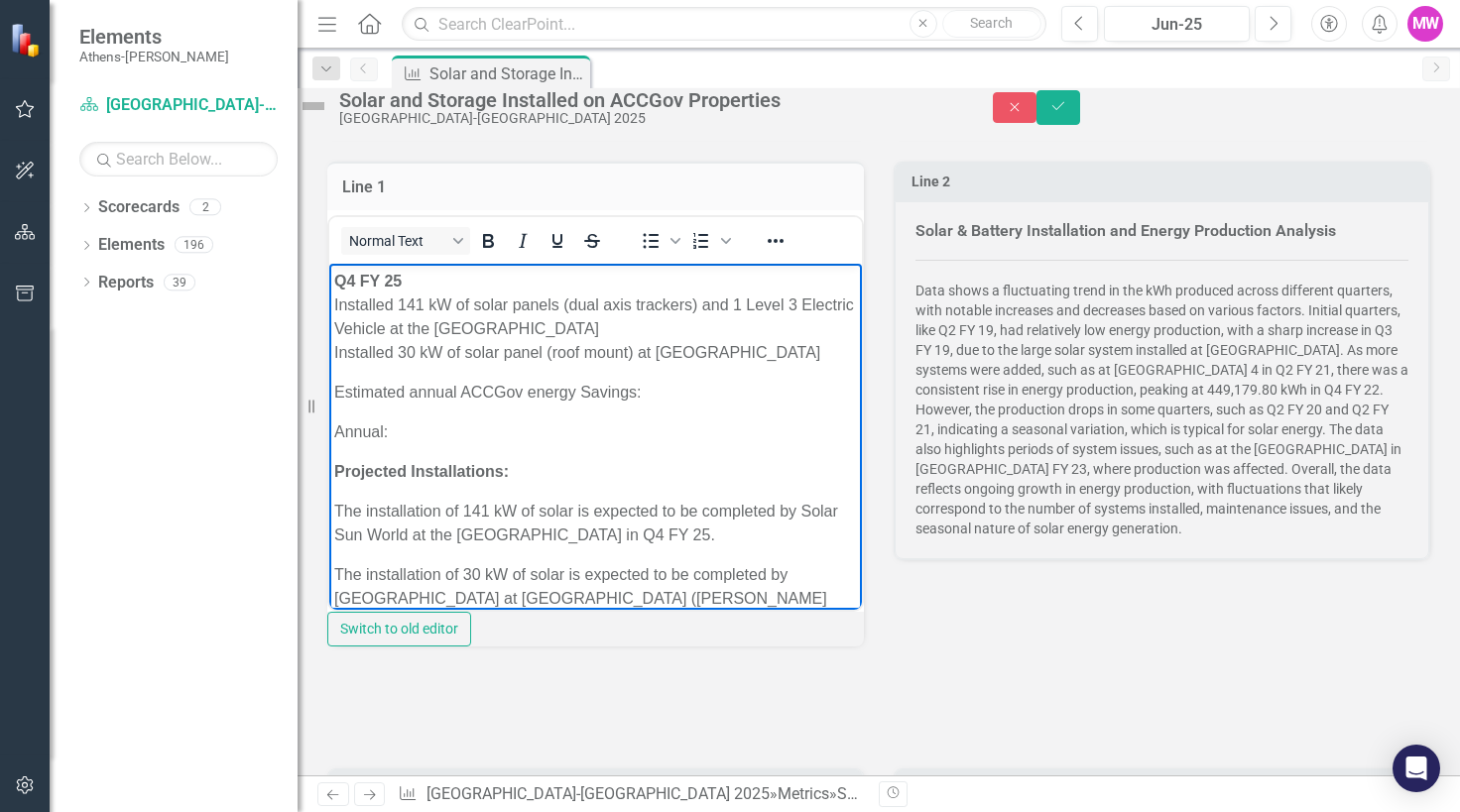 click on "Solar & Battery Installation and Energy Production Analysis Systems Installed:  Q2 FY 19:  52.8 kW solar was installed by Solar Sun World at the Transportation and [GEOGRAPHIC_DATA] and [GEOGRAPHIC_DATA] campus. This system can no longer report energy use as the provider went out of business. Energy production for this facility is estimated based on anticipated degradation. Q3 FY 19:  614.79 kW solar was installed by Radiance Solar through a GA Power Power Purchasing Agreement at [GEOGRAPHIC_DATA]; this facility has had major technical issues which has resulting in decreasing production since installation. Q2 FY 20:  43.2 kW solar was installed by Creative Solar at Rocksprings ([PERSON_NAME]) Park Q3 FY 20:  17.9 kW solar was installed at the Cooperative Extension building and 31.1 was installed at [GEOGRAPHIC_DATA], both installed by Alternative Energy Southeast Q2 FY 21:  60 kW solar was installed at [GEOGRAPHIC_DATA] 4 by Solar Sun World Q2 FY 23: Q3 FY 23:  Q2 FY 24:  Q3 FY 24:  Q1 FY 25:" at bounding box center (595, 370) 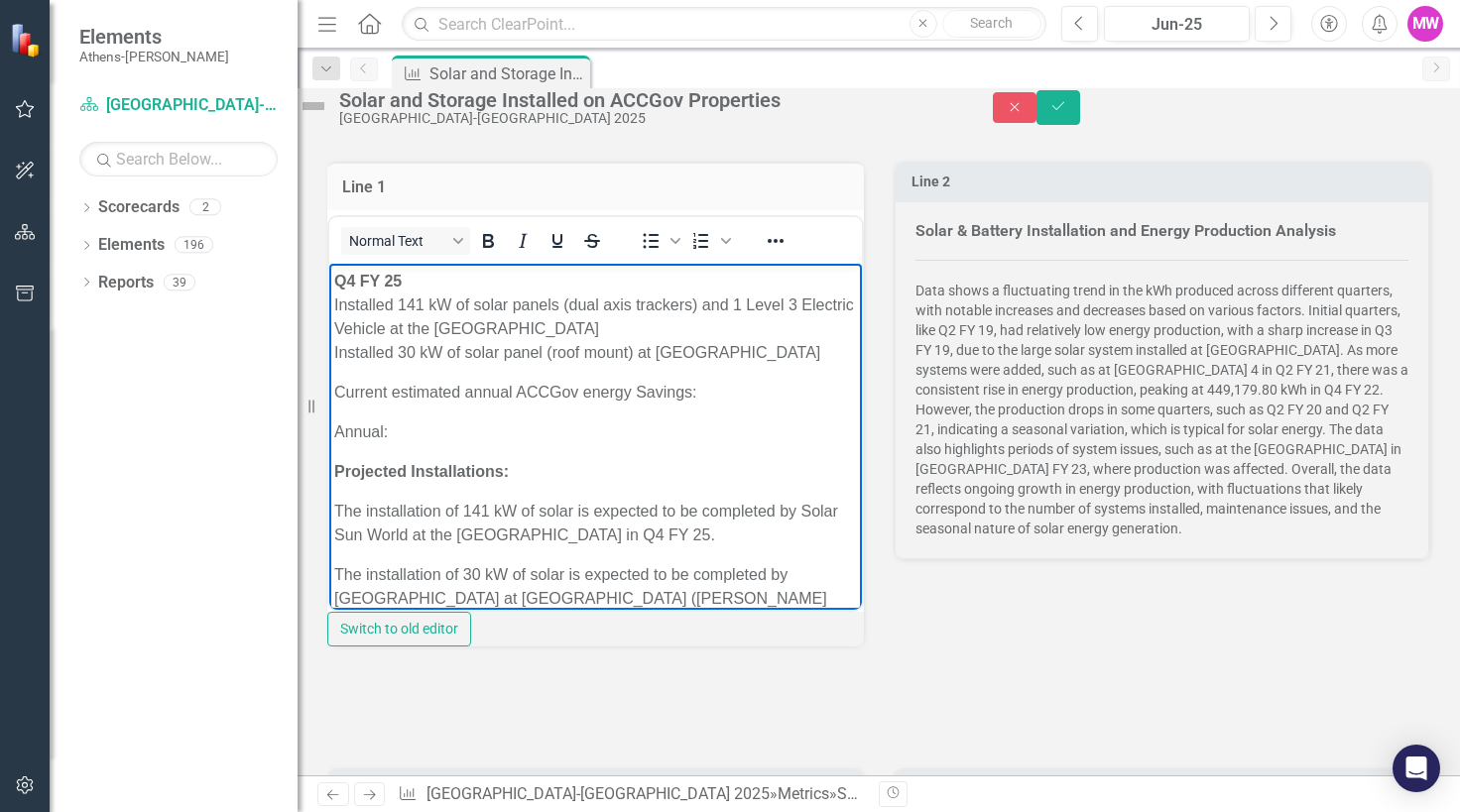 click on "Annual:" at bounding box center (595, 431) 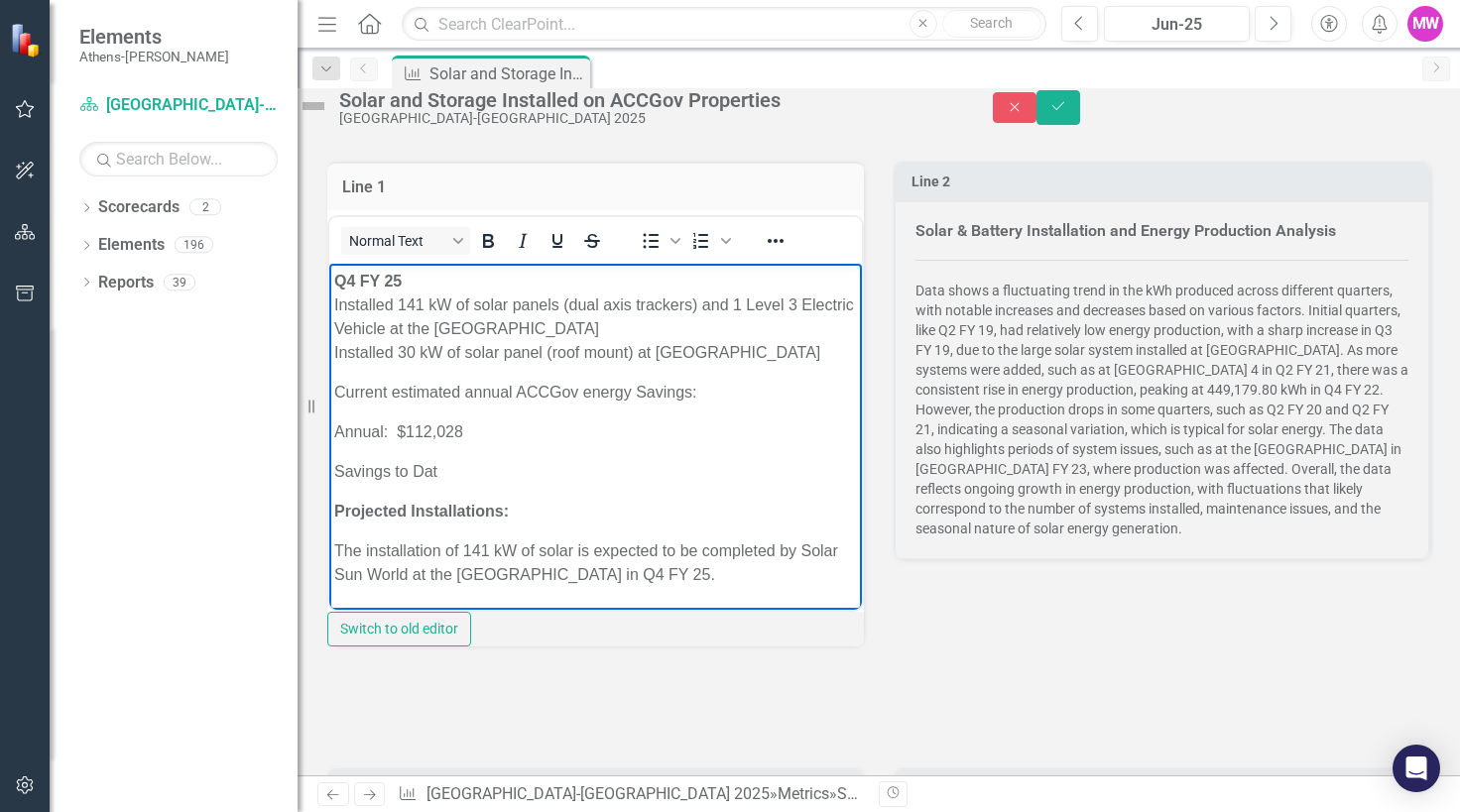 click on "Current estimated annual ACCGov energy Savings:" at bounding box center (595, 392) 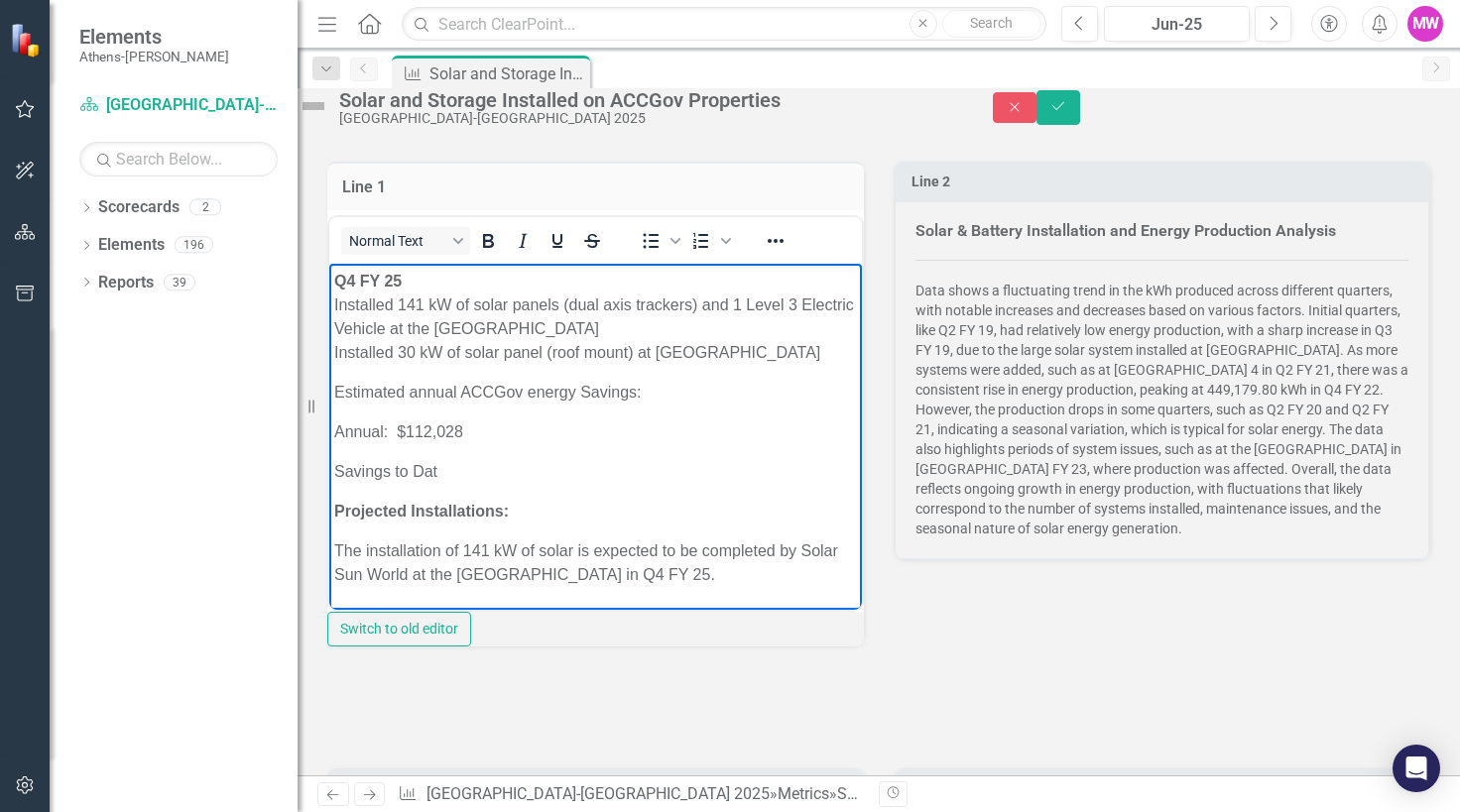 click on "Annual:  $112,028" at bounding box center (595, 431) 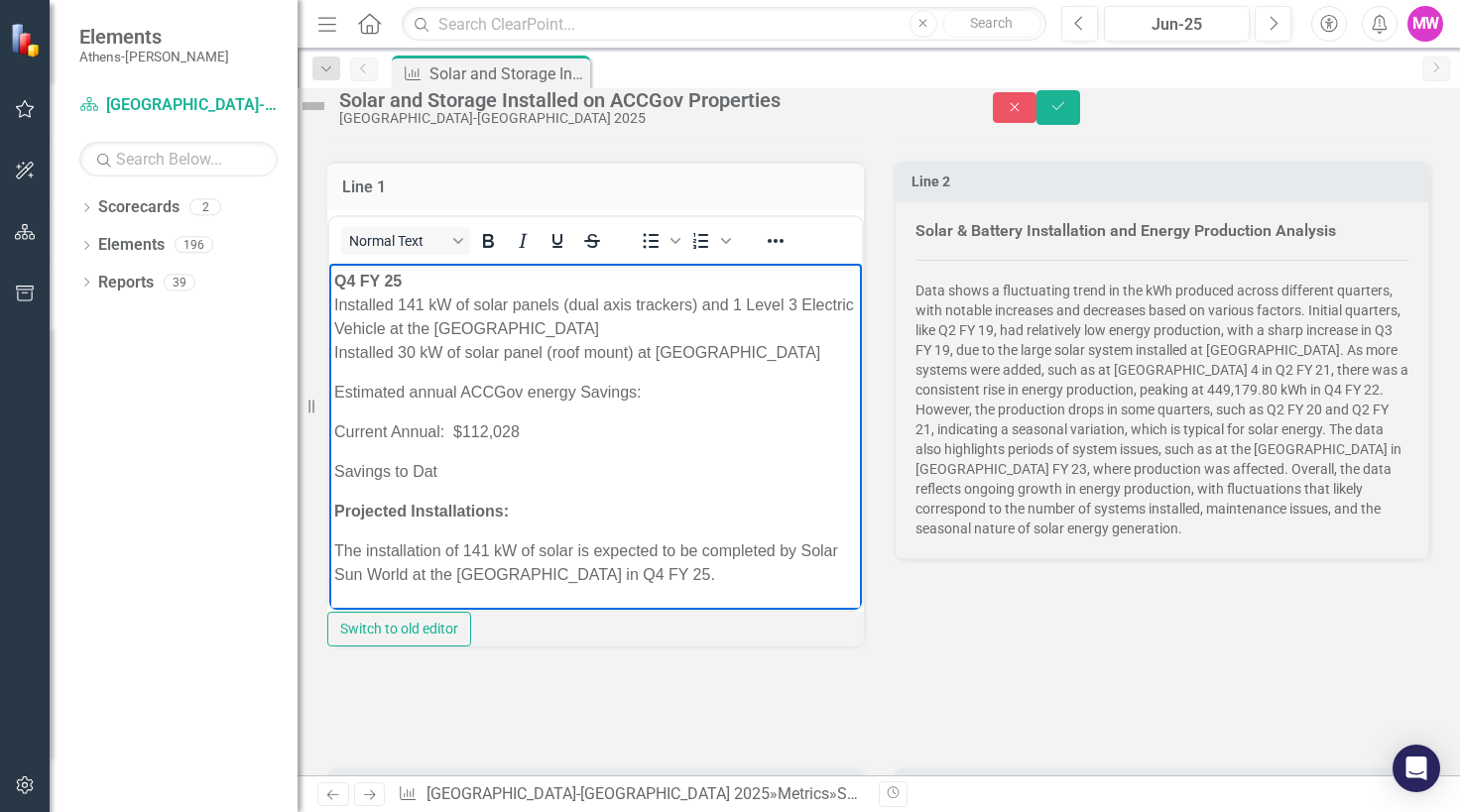 click on "Savings to Dat" at bounding box center (595, 471) 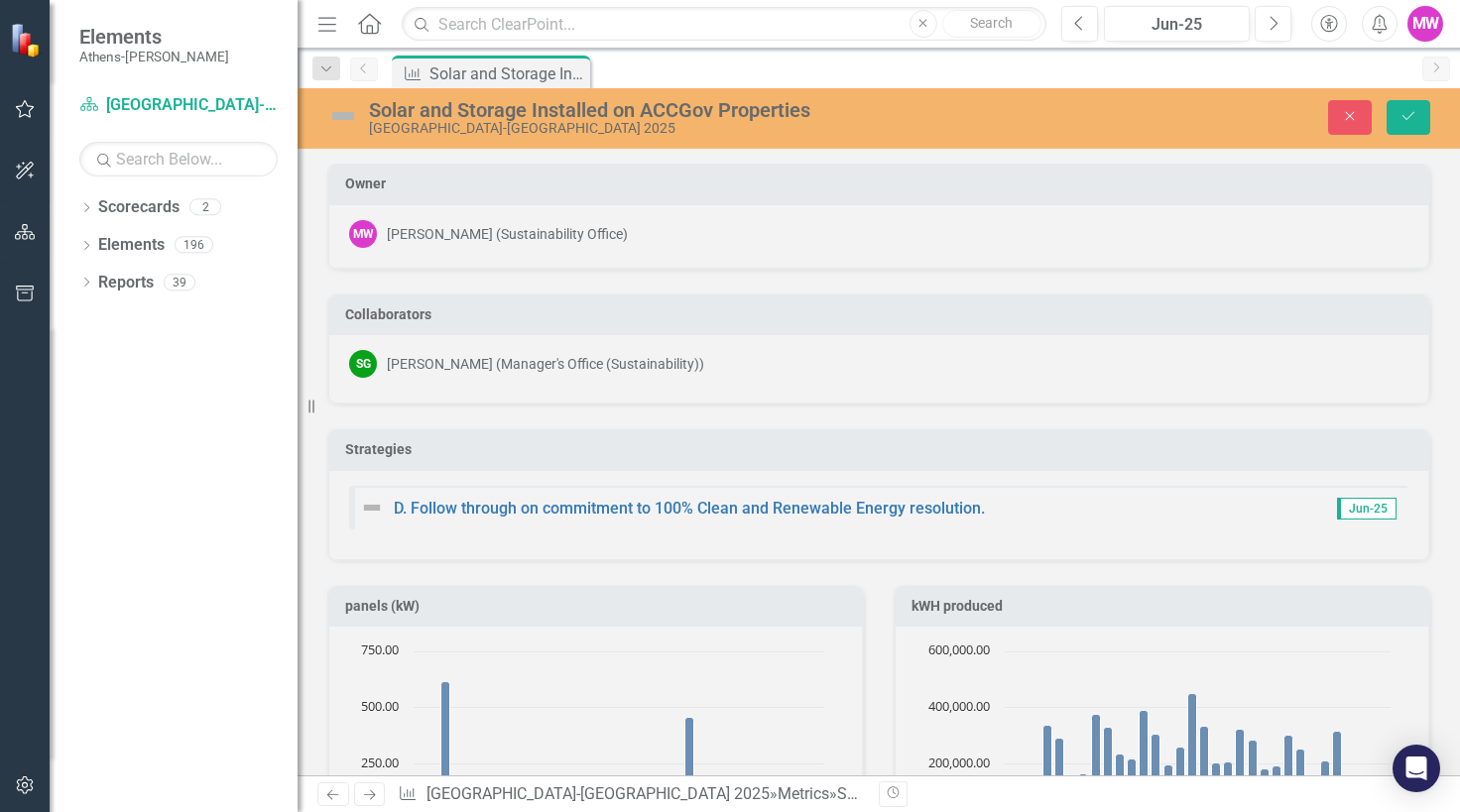 scroll, scrollTop: 2224, scrollLeft: 0, axis: vertical 